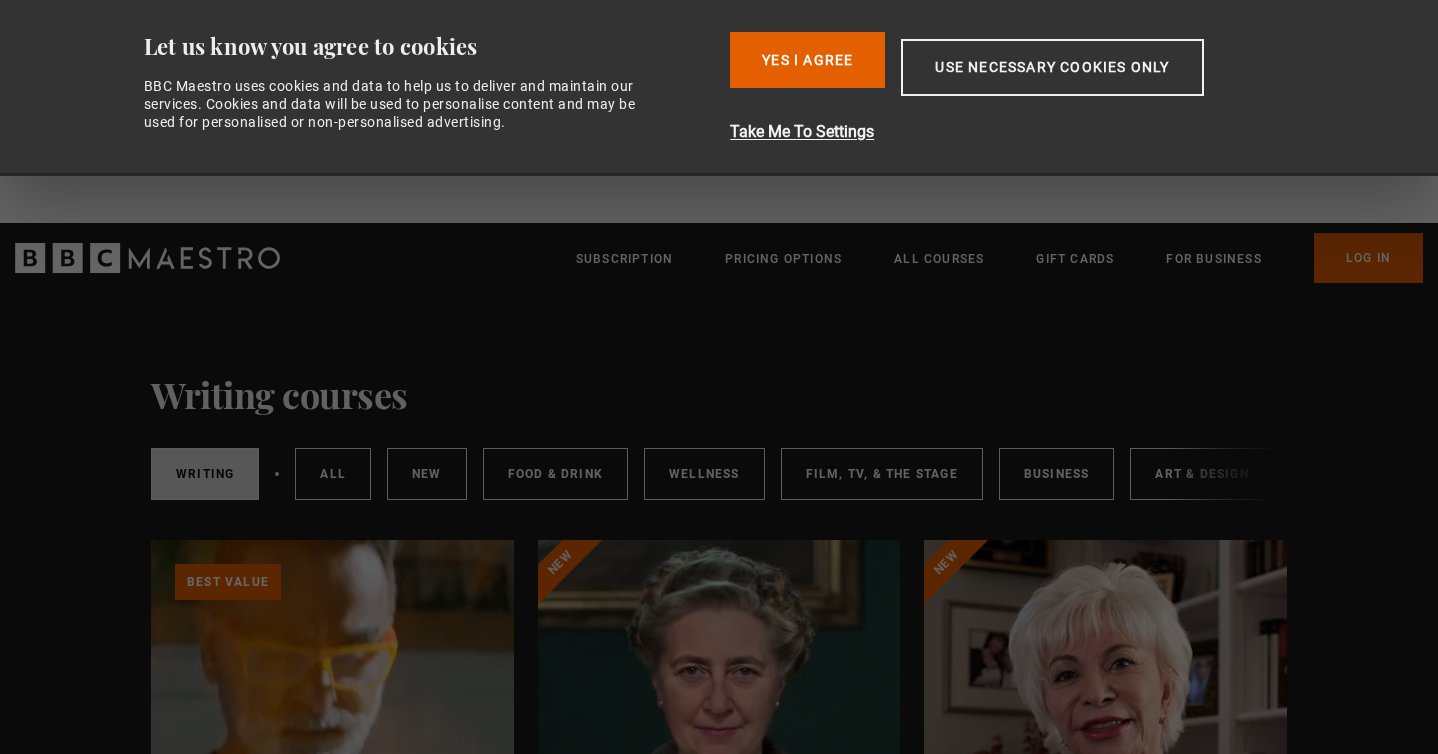 scroll, scrollTop: 0, scrollLeft: 0, axis: both 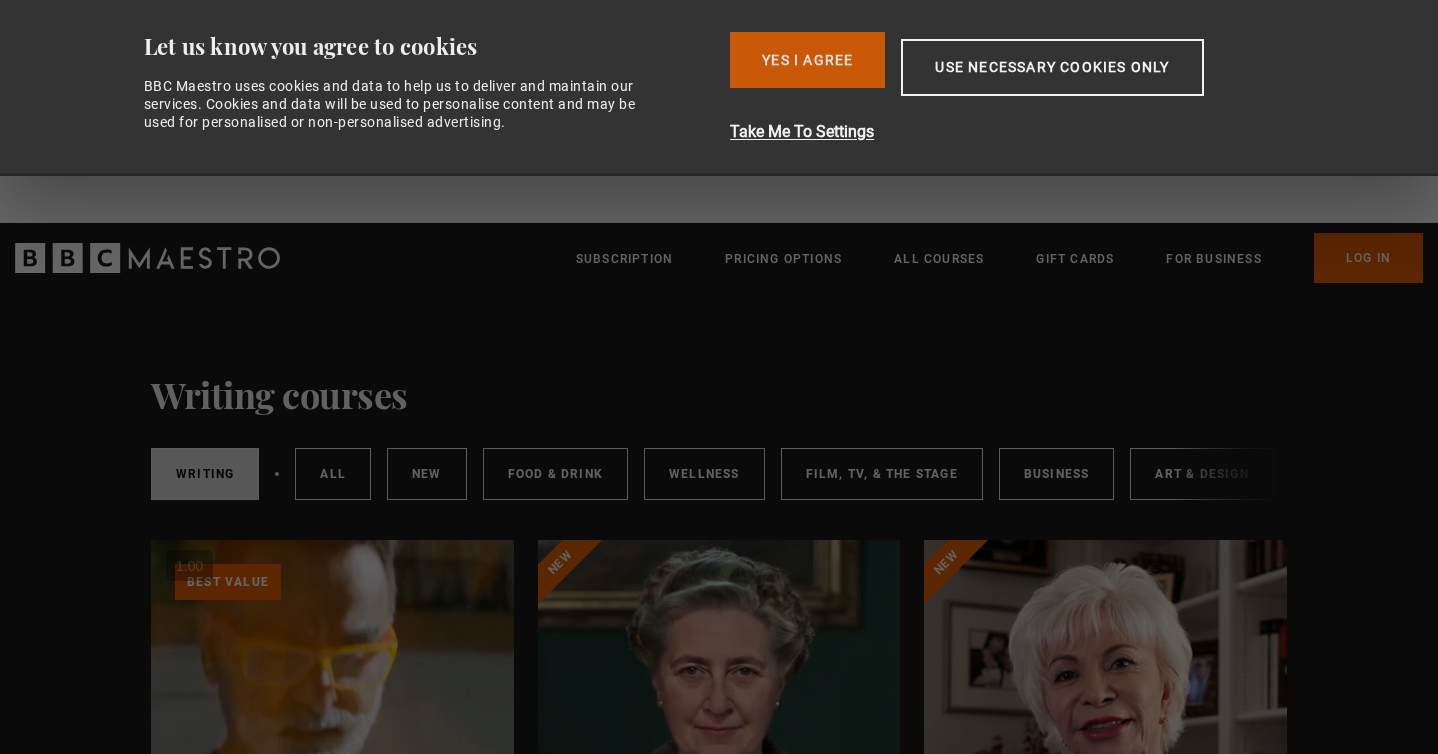 click on "Yes I Agree" at bounding box center [807, 60] 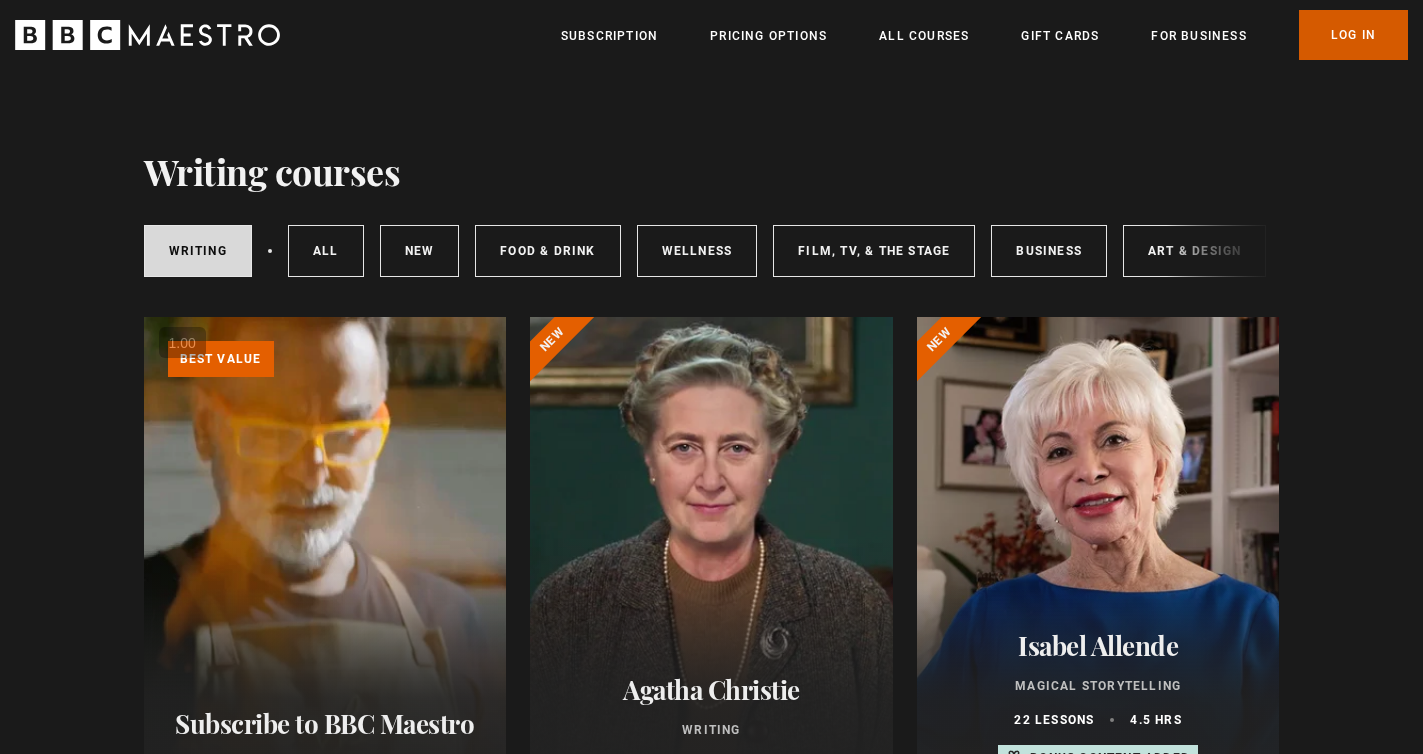 click on "Log In" at bounding box center (1353, 35) 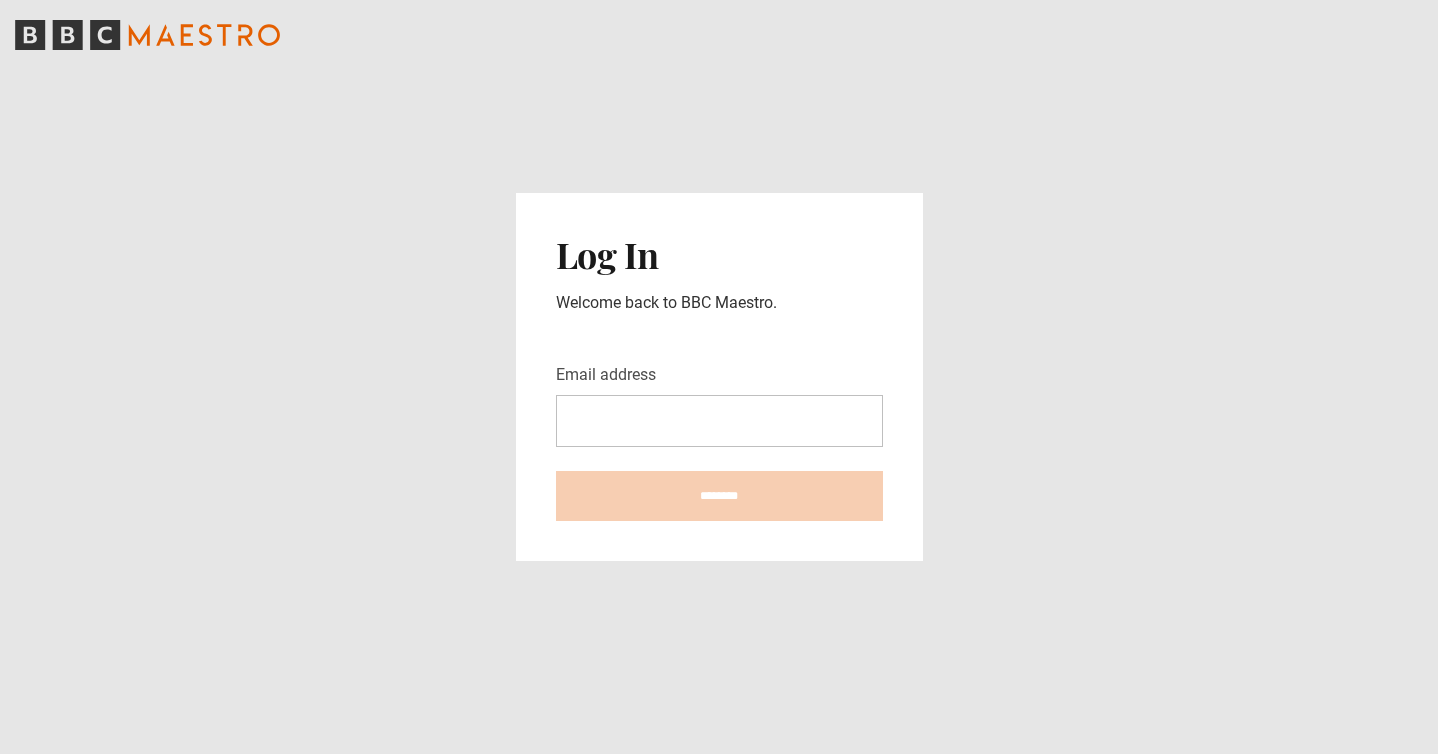 scroll, scrollTop: 0, scrollLeft: 0, axis: both 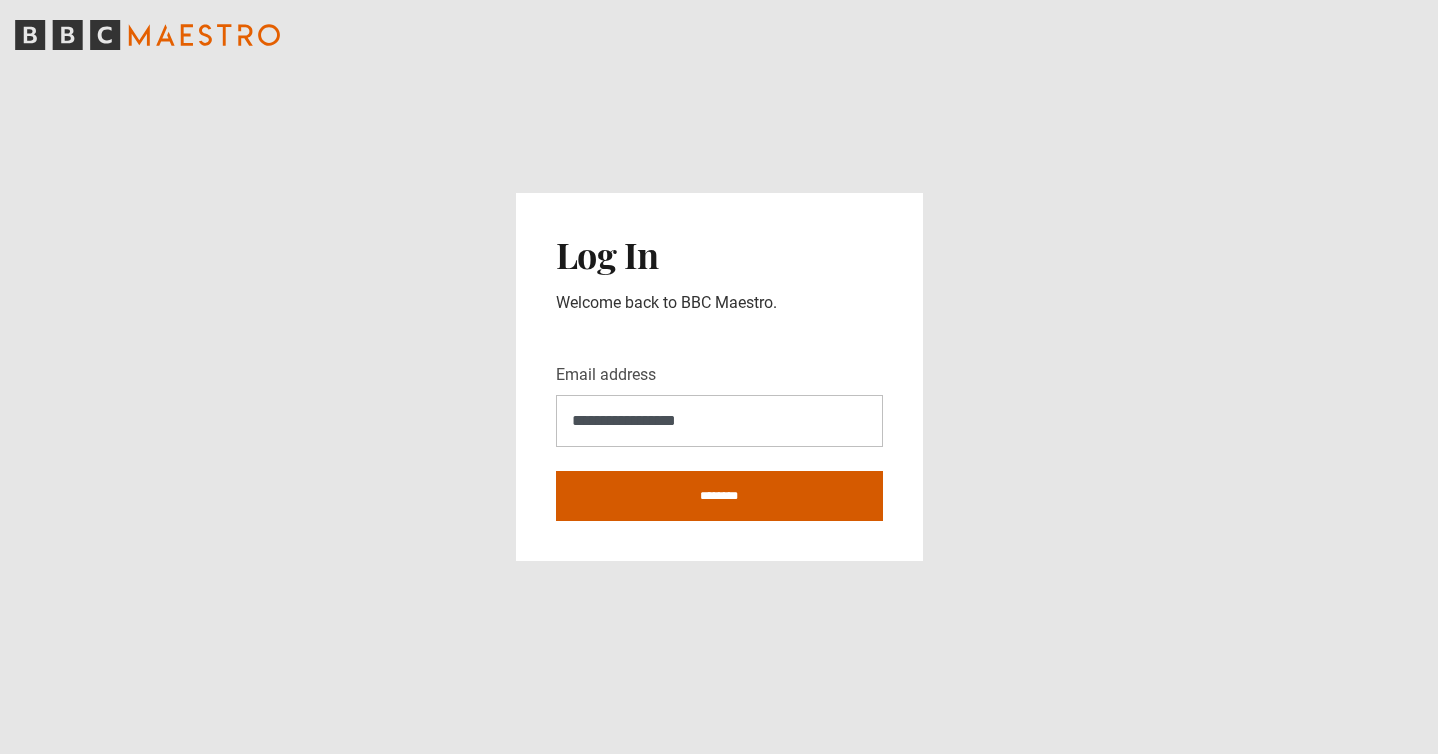 click on "********" at bounding box center [719, 496] 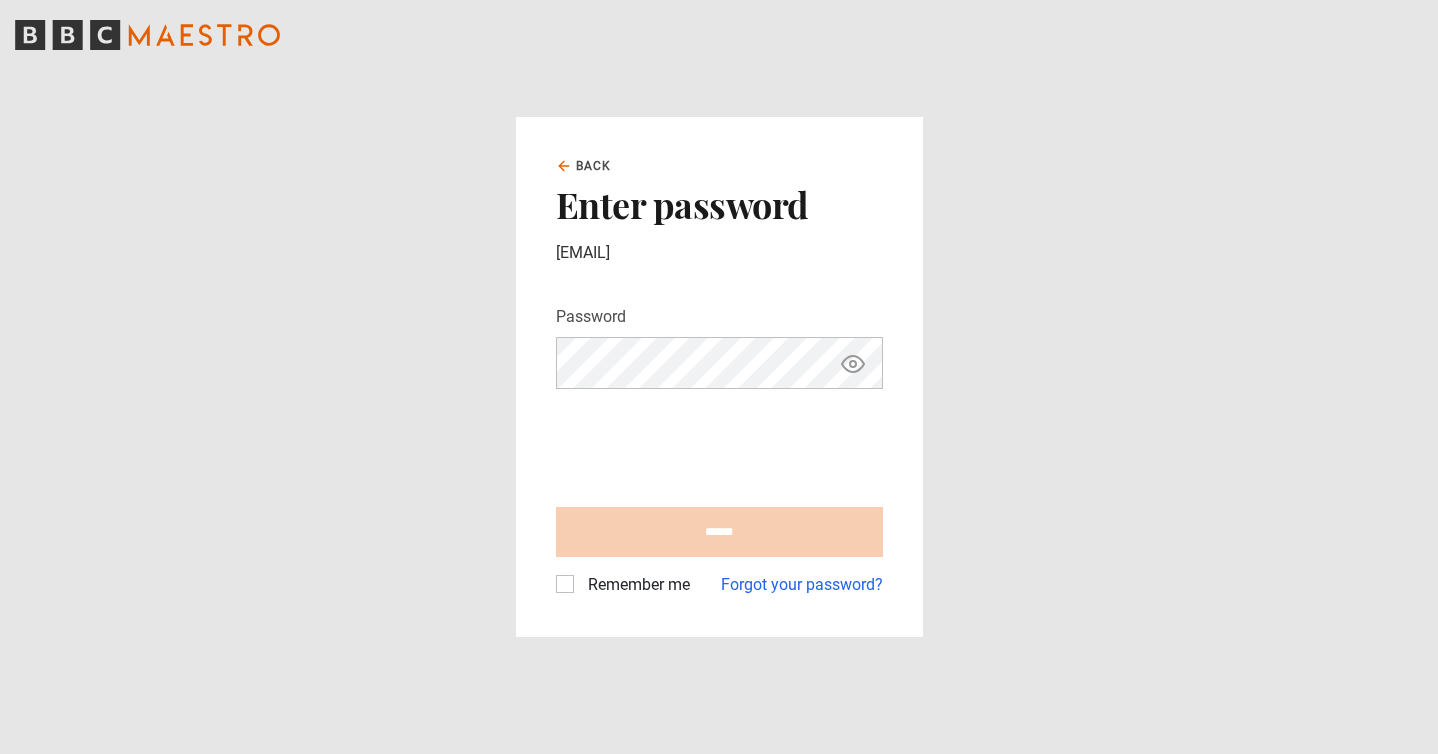 scroll, scrollTop: 0, scrollLeft: 0, axis: both 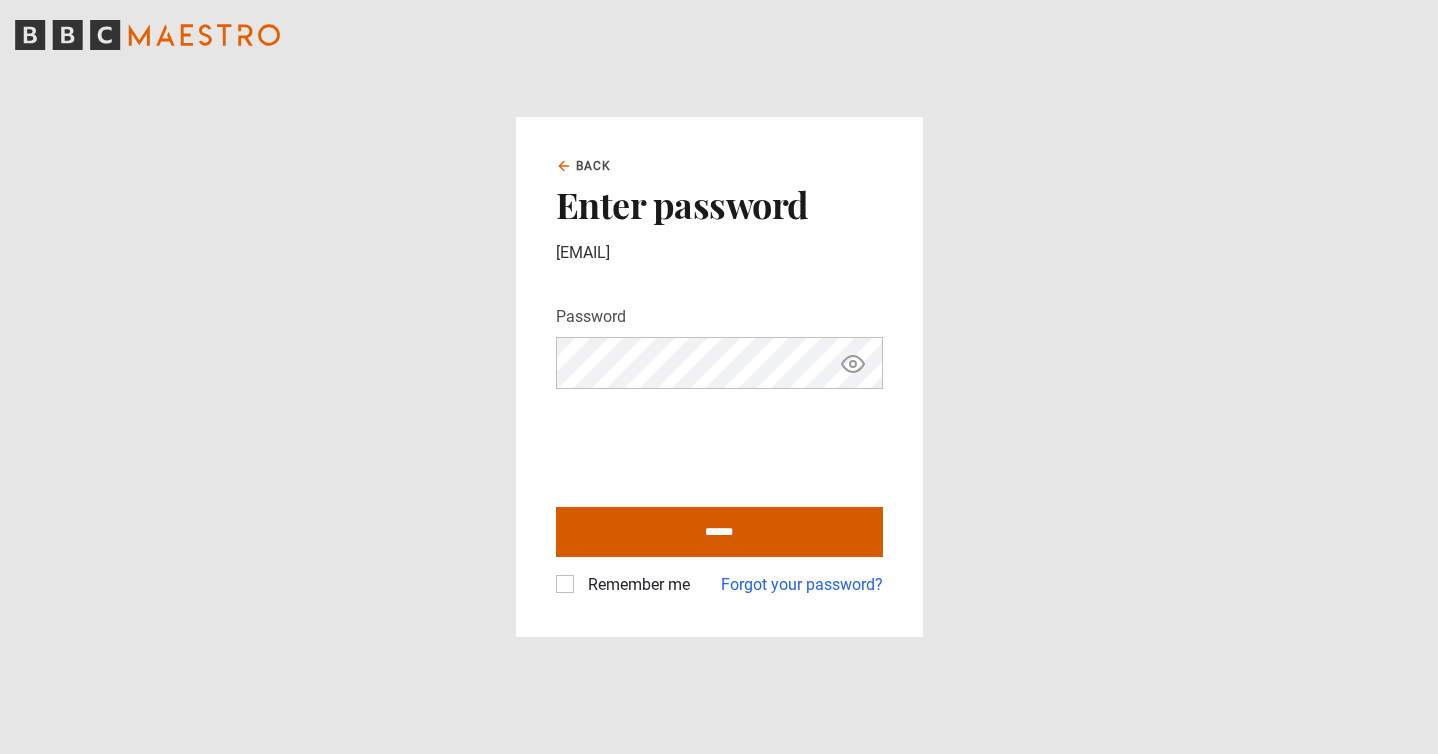click on "******" at bounding box center (719, 532) 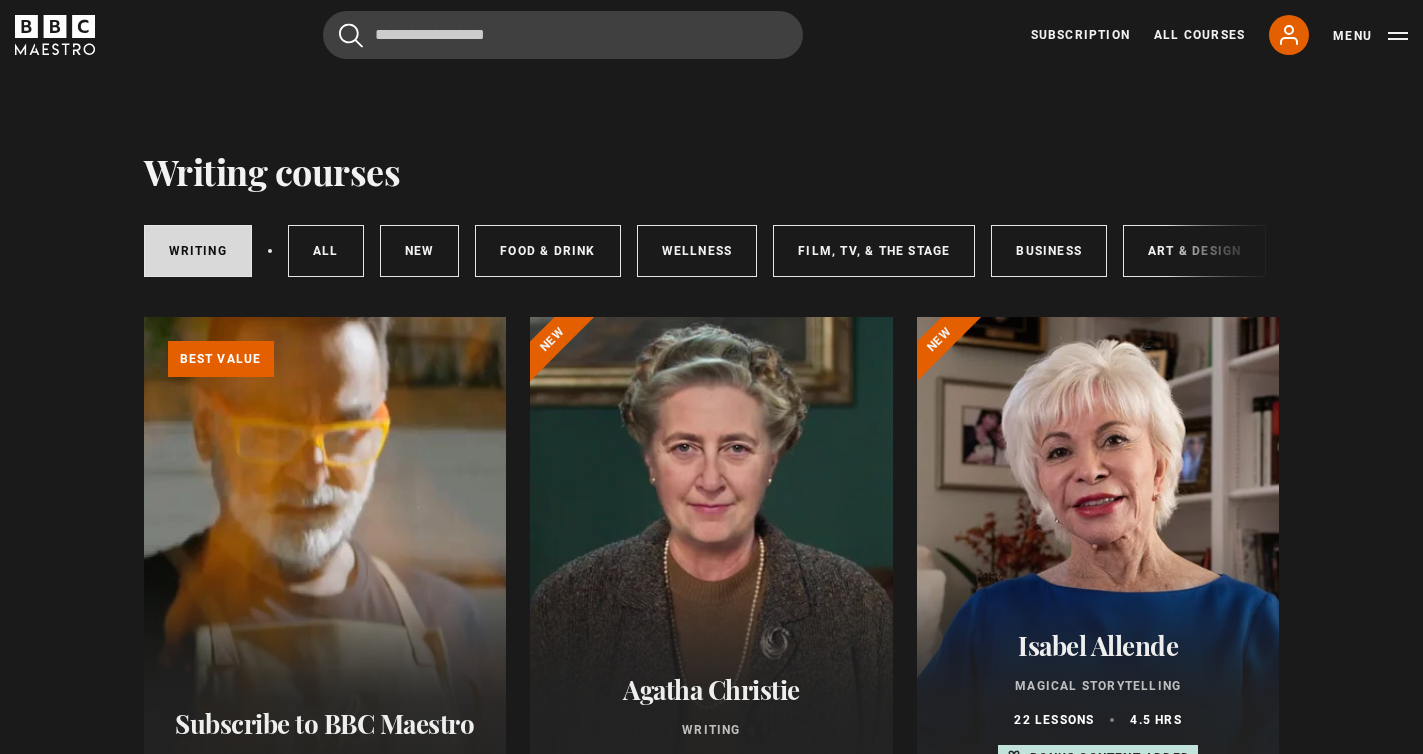 scroll, scrollTop: 0, scrollLeft: 0, axis: both 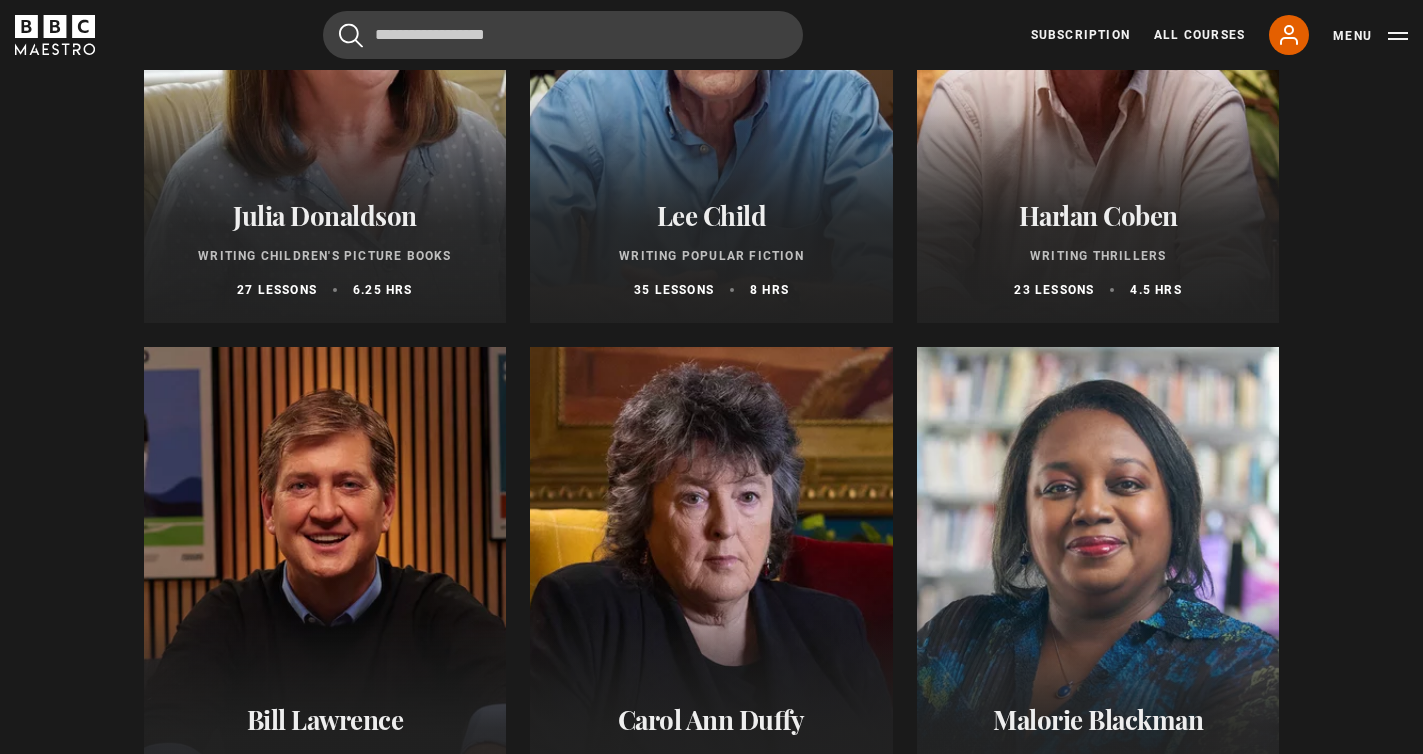 click at bounding box center [1098, 83] 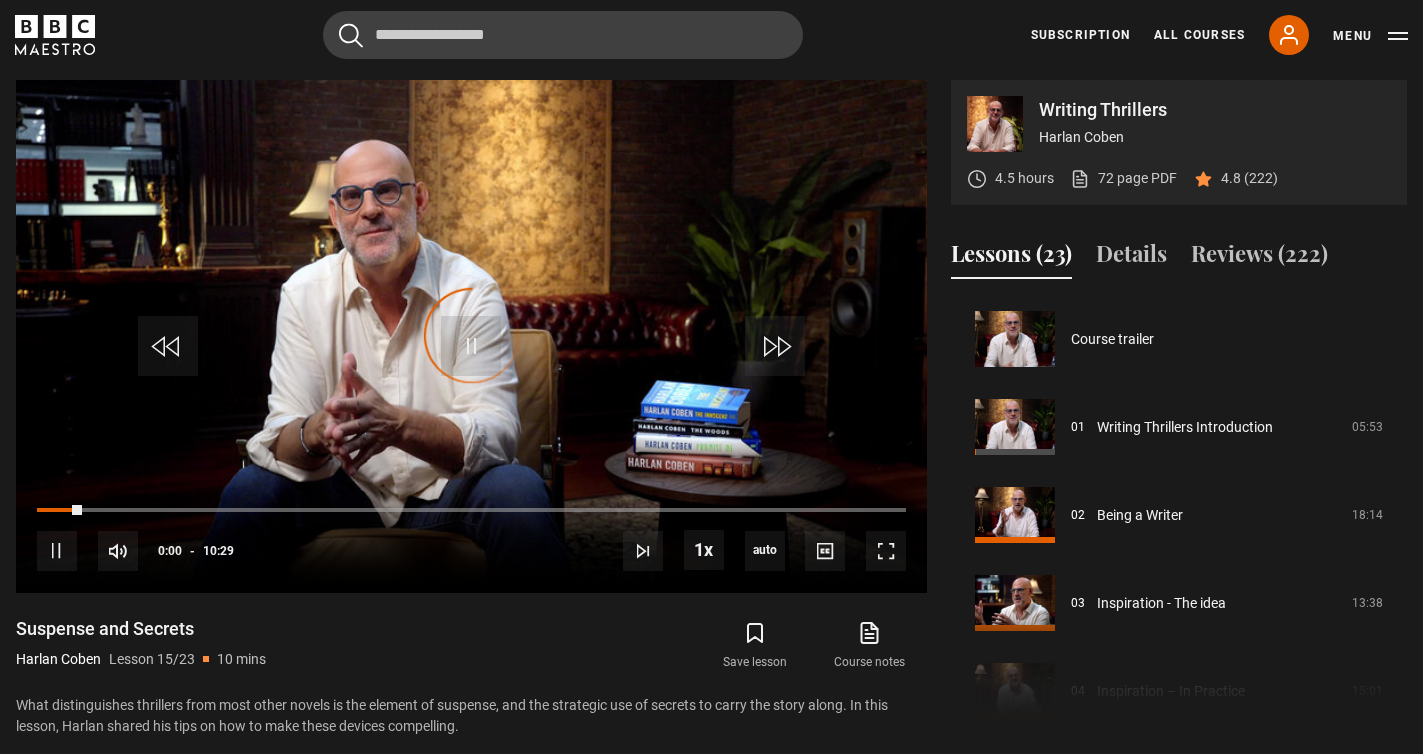 scroll, scrollTop: 804, scrollLeft: 0, axis: vertical 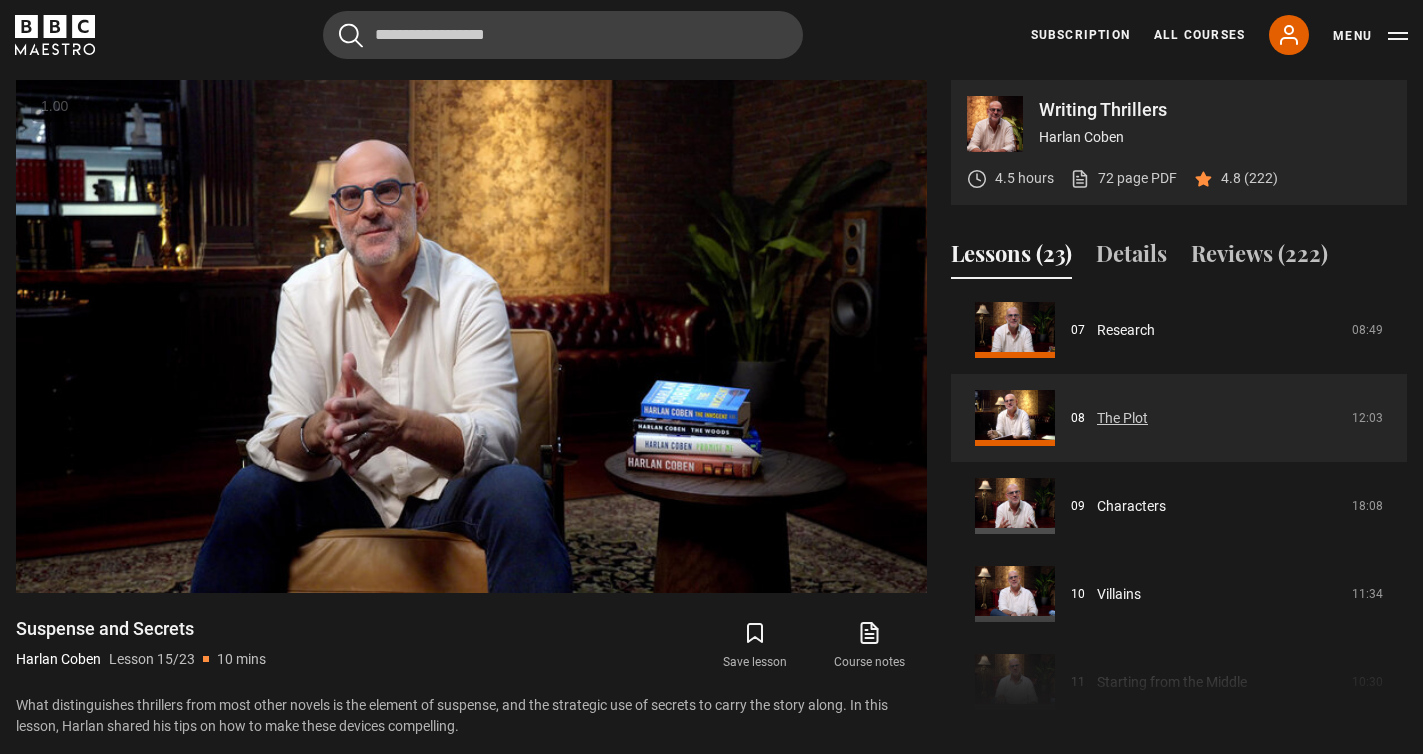 click on "The Plot" at bounding box center (1122, 418) 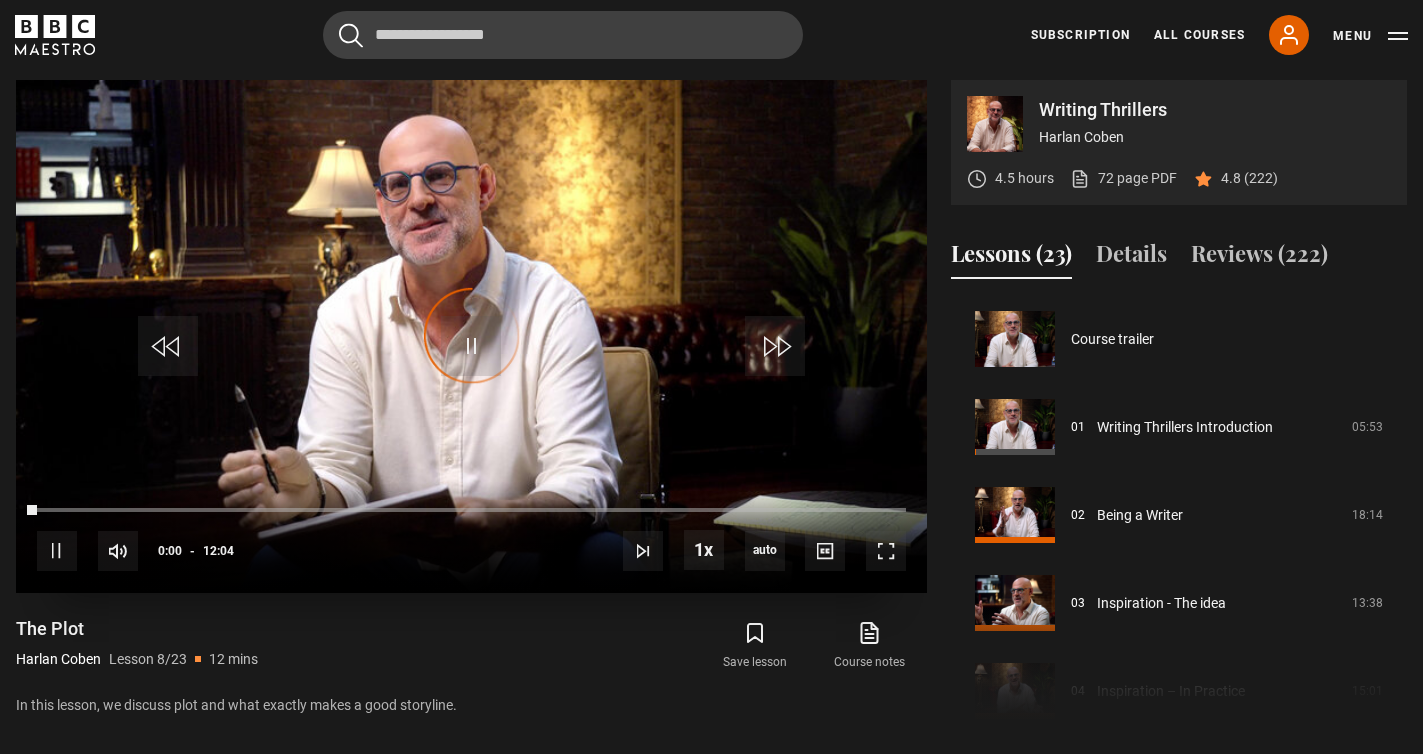 scroll, scrollTop: 804, scrollLeft: 0, axis: vertical 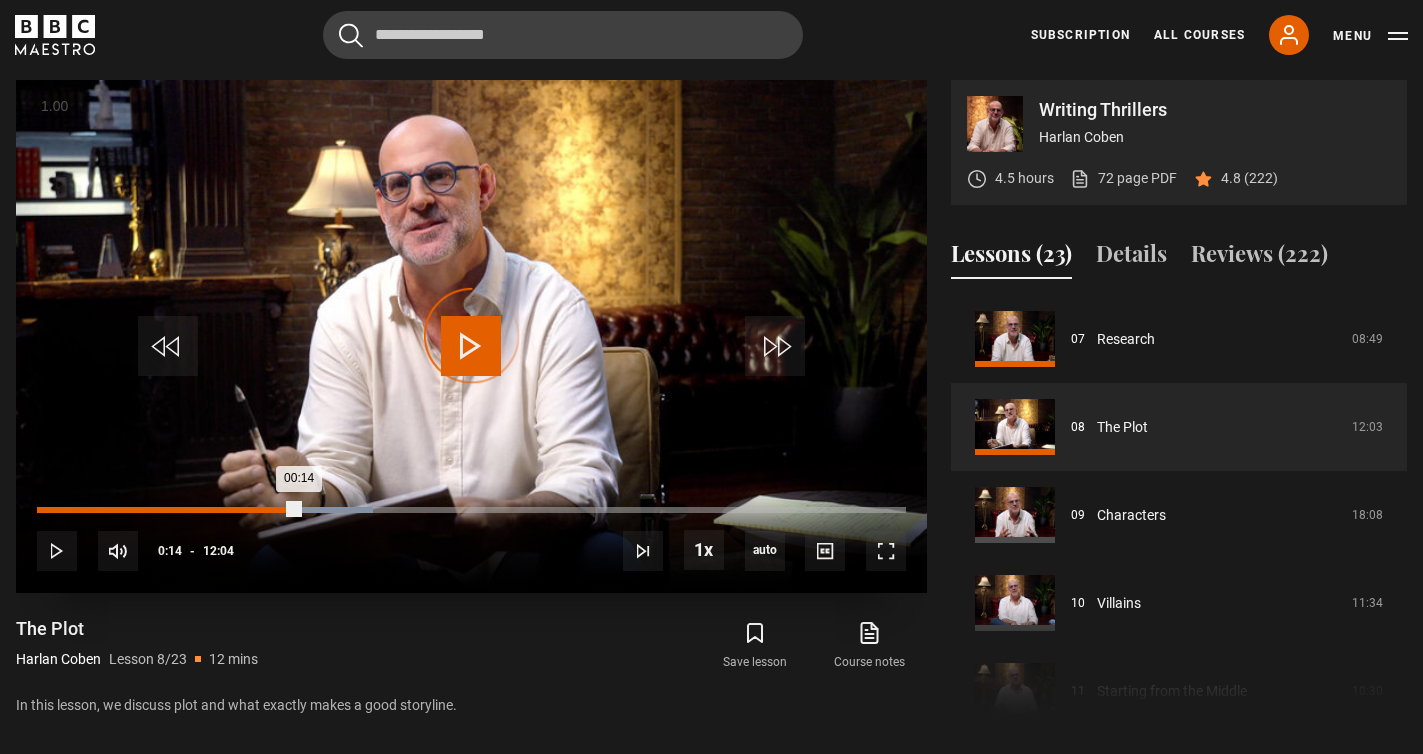 click on "00:14" at bounding box center [55, 510] 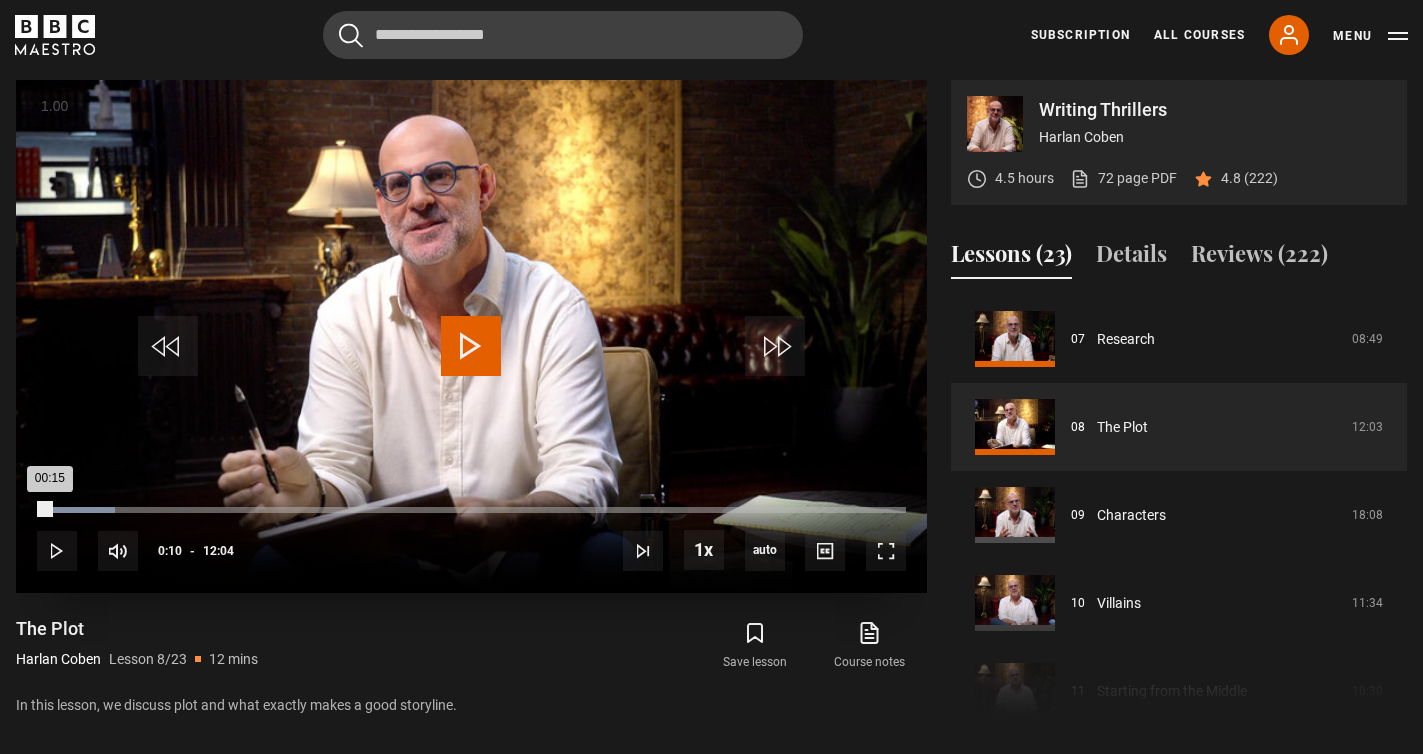 click on "00:15" at bounding box center (43, 510) 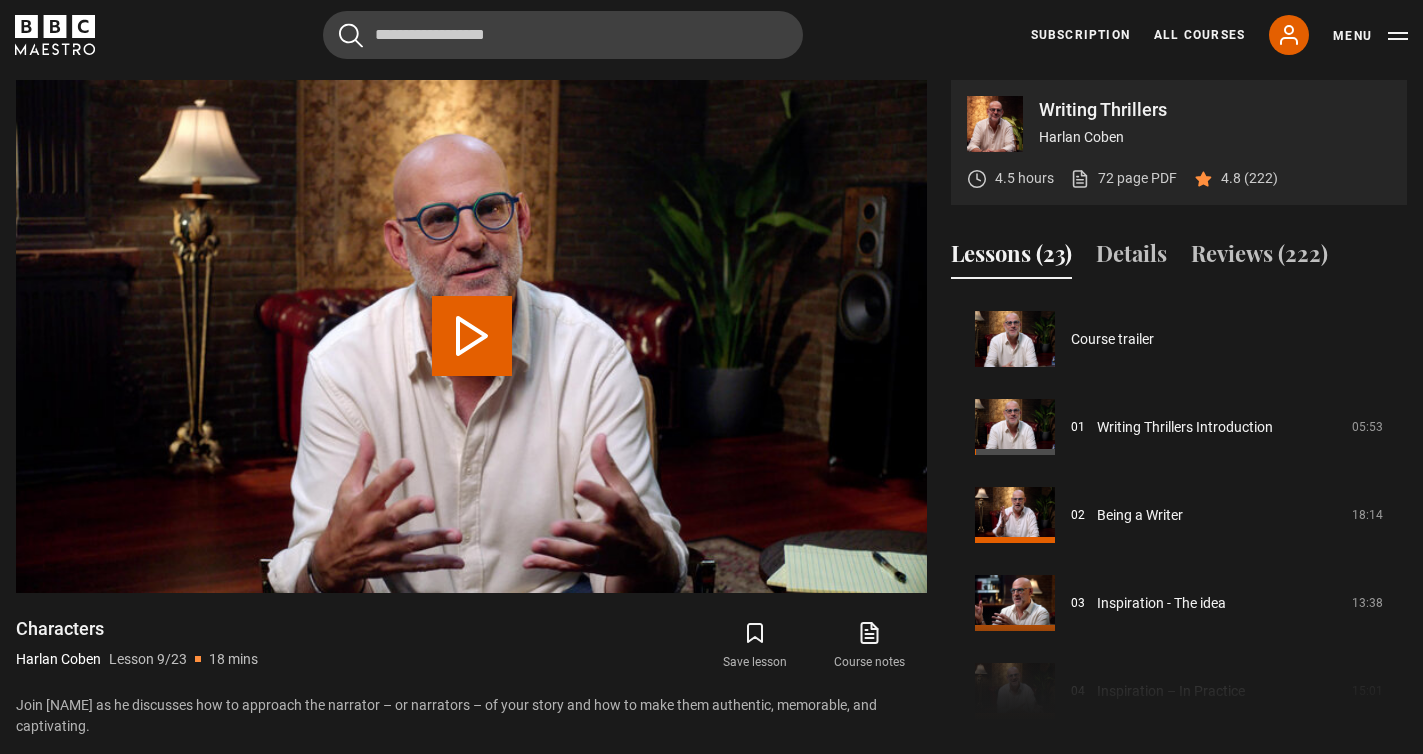 scroll, scrollTop: 704, scrollLeft: 0, axis: vertical 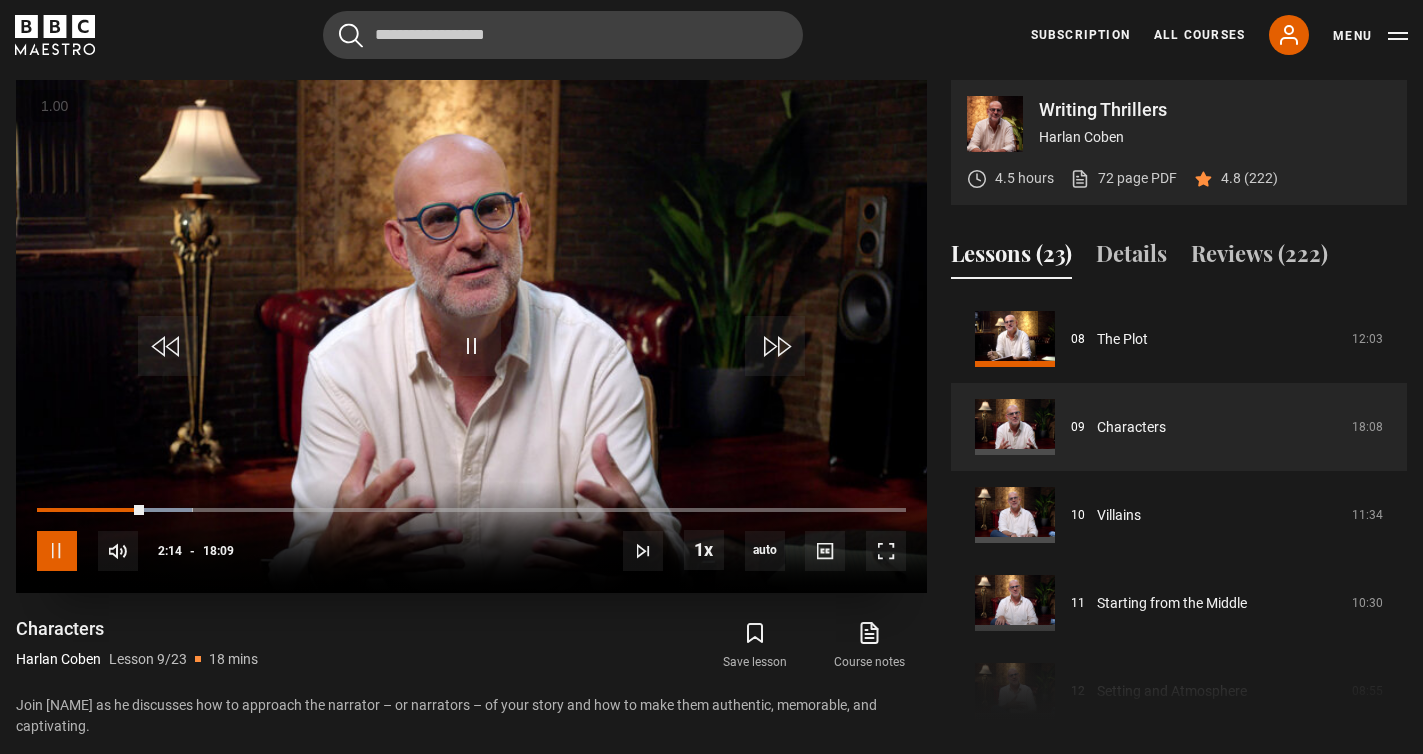 click at bounding box center [57, 551] 